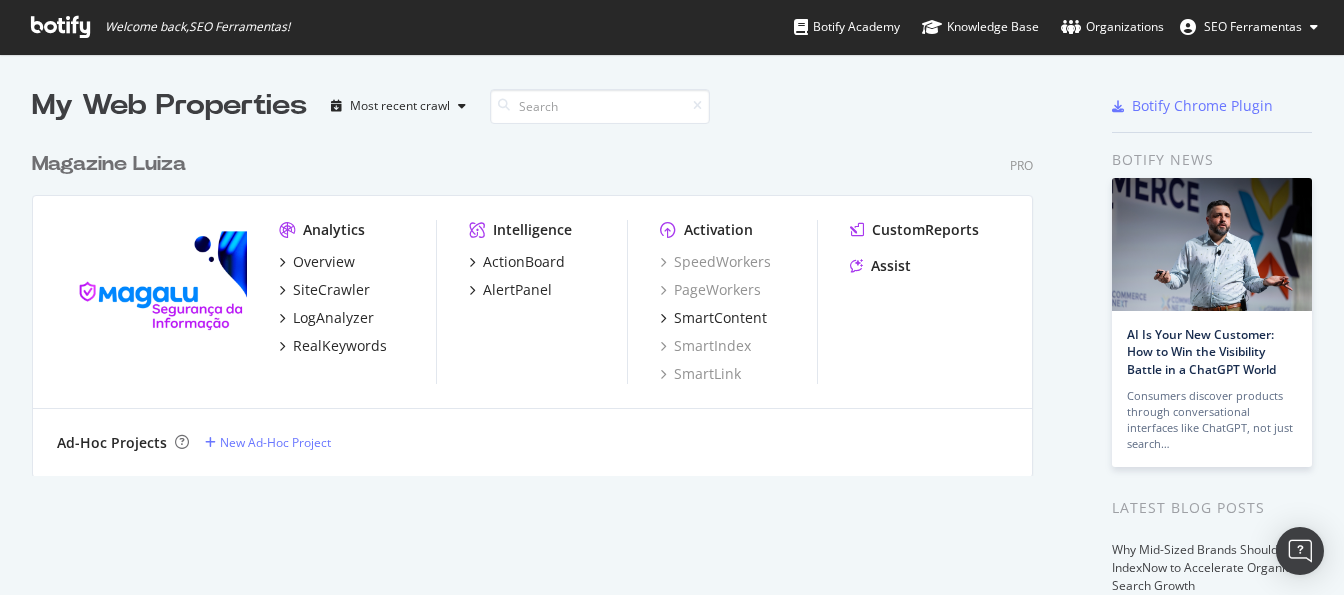 scroll, scrollTop: 0, scrollLeft: 0, axis: both 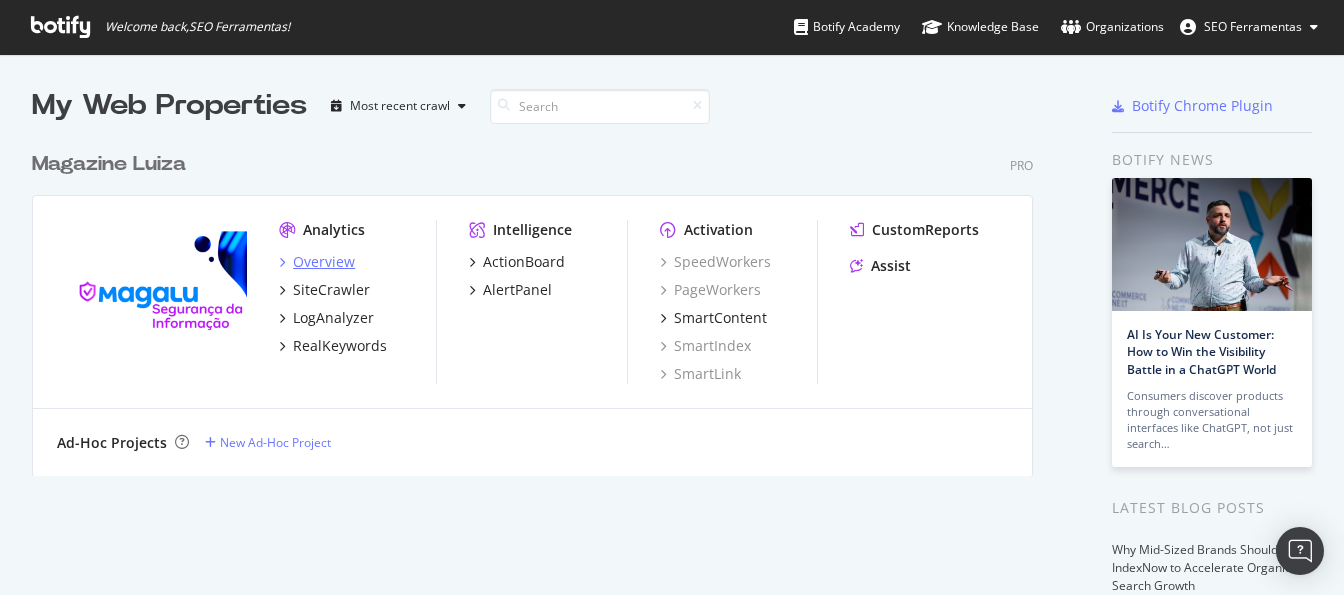 click on "Overview" at bounding box center [324, 262] 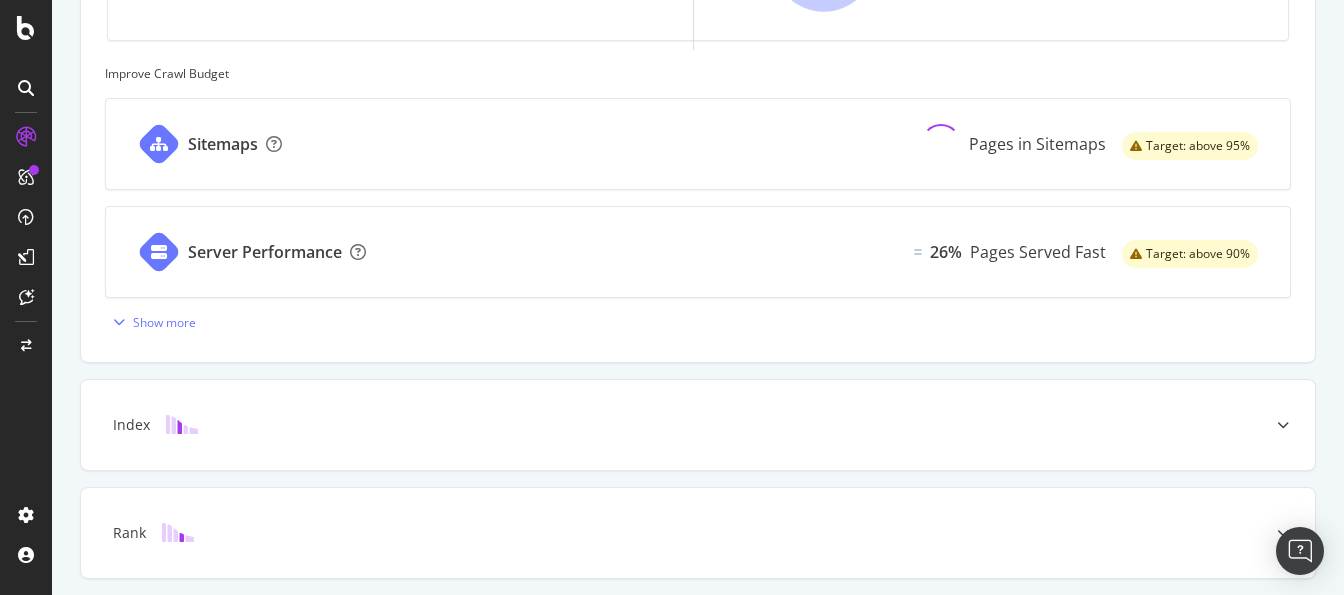 scroll, scrollTop: 850, scrollLeft: 0, axis: vertical 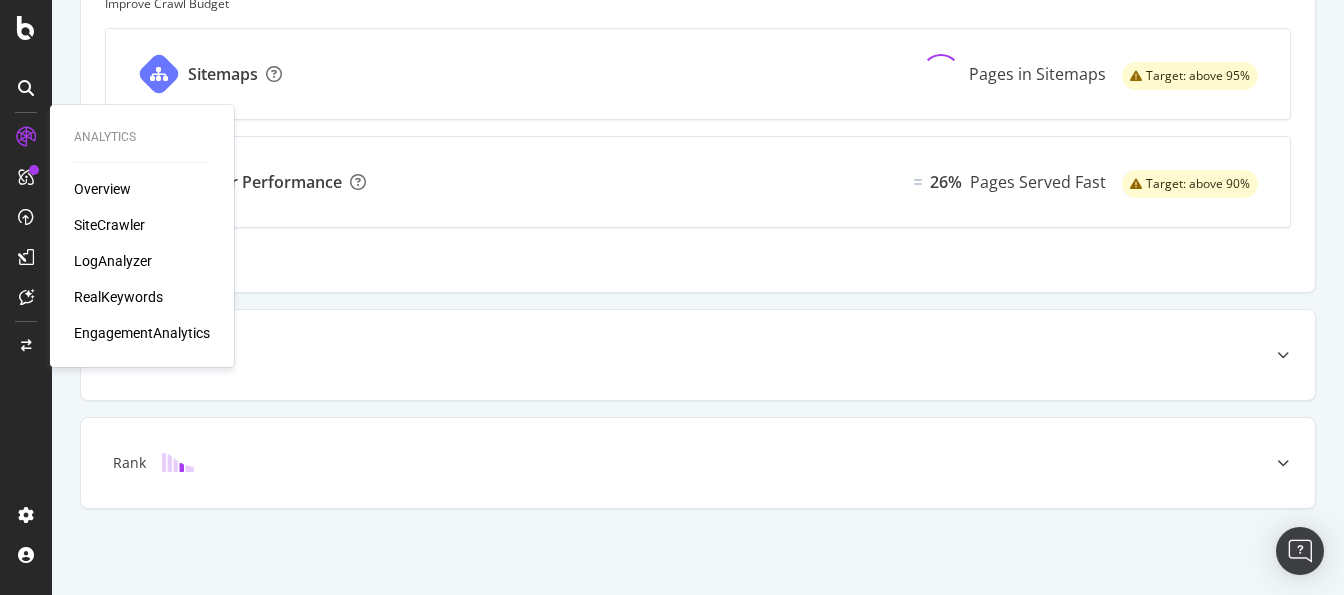click on "SiteCrawler" at bounding box center [109, 225] 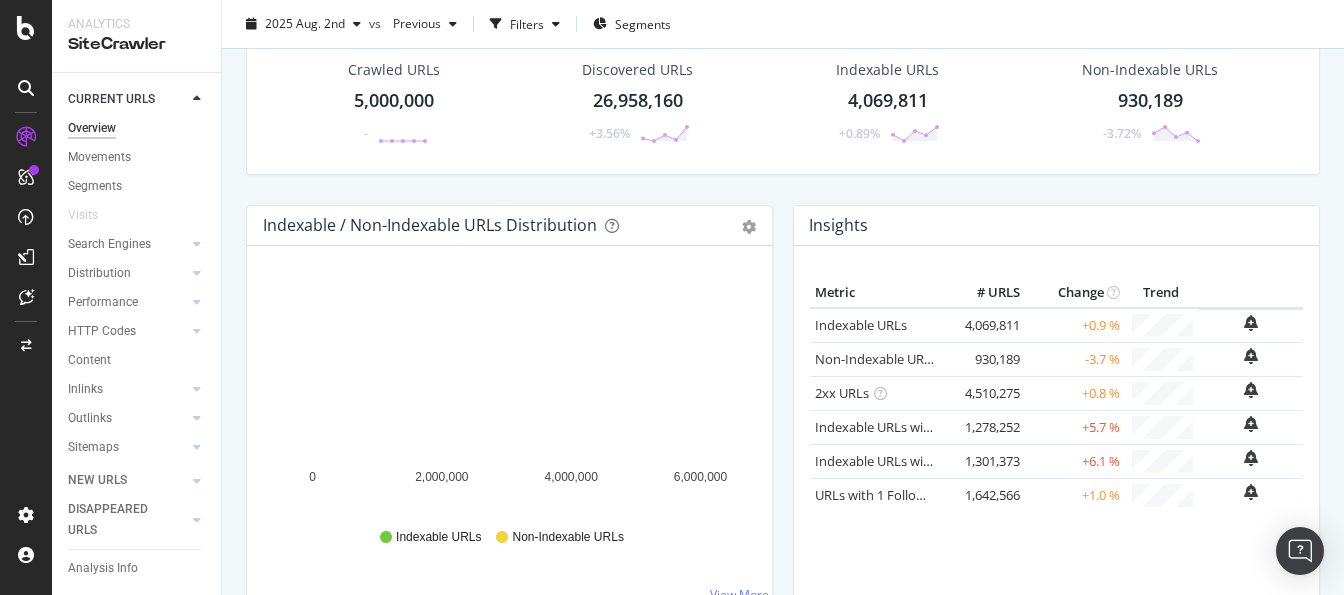 scroll, scrollTop: 0, scrollLeft: 0, axis: both 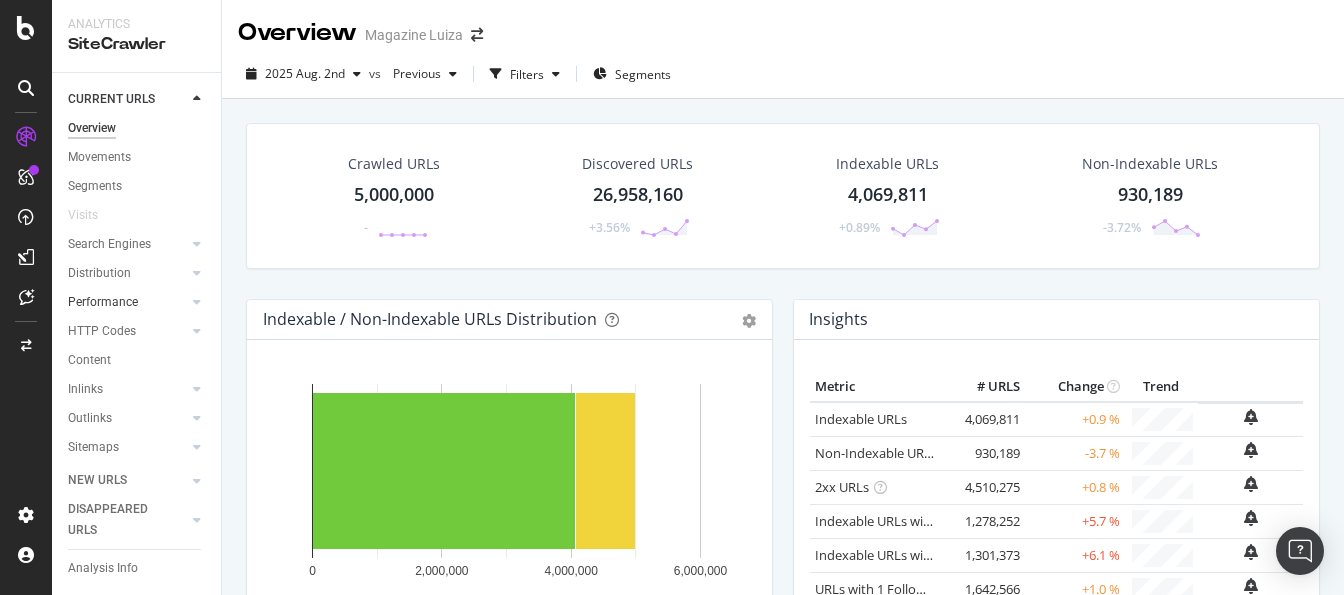 click on "Performance" at bounding box center [127, 302] 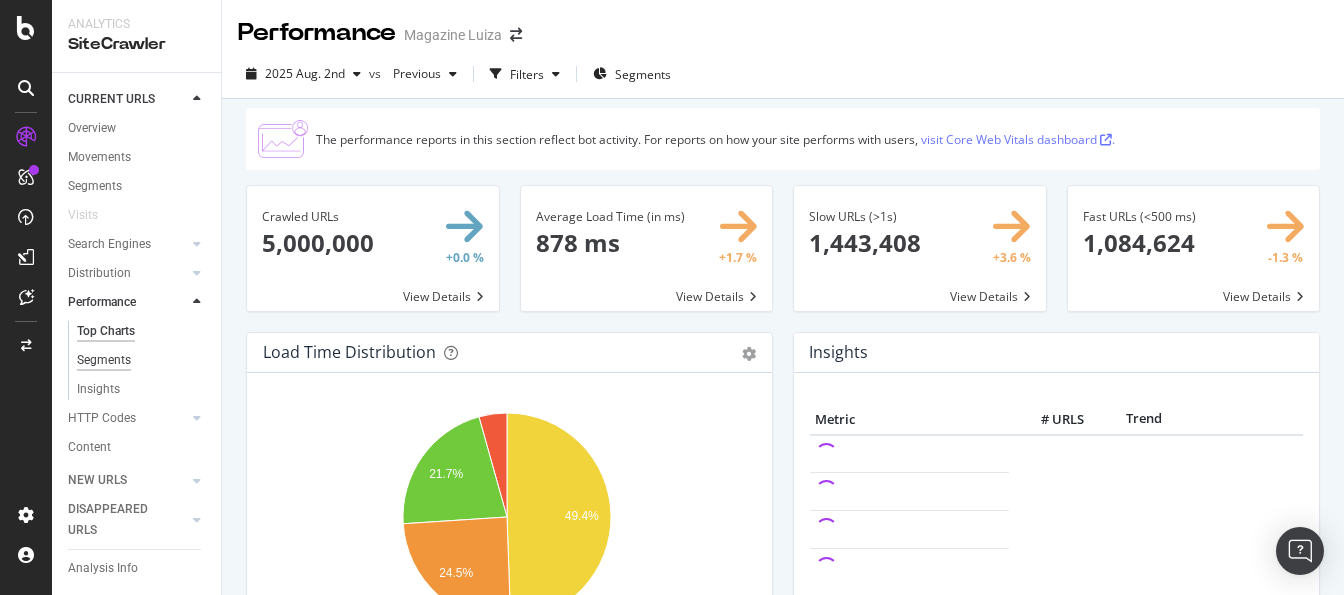 click on "Segments" at bounding box center [104, 360] 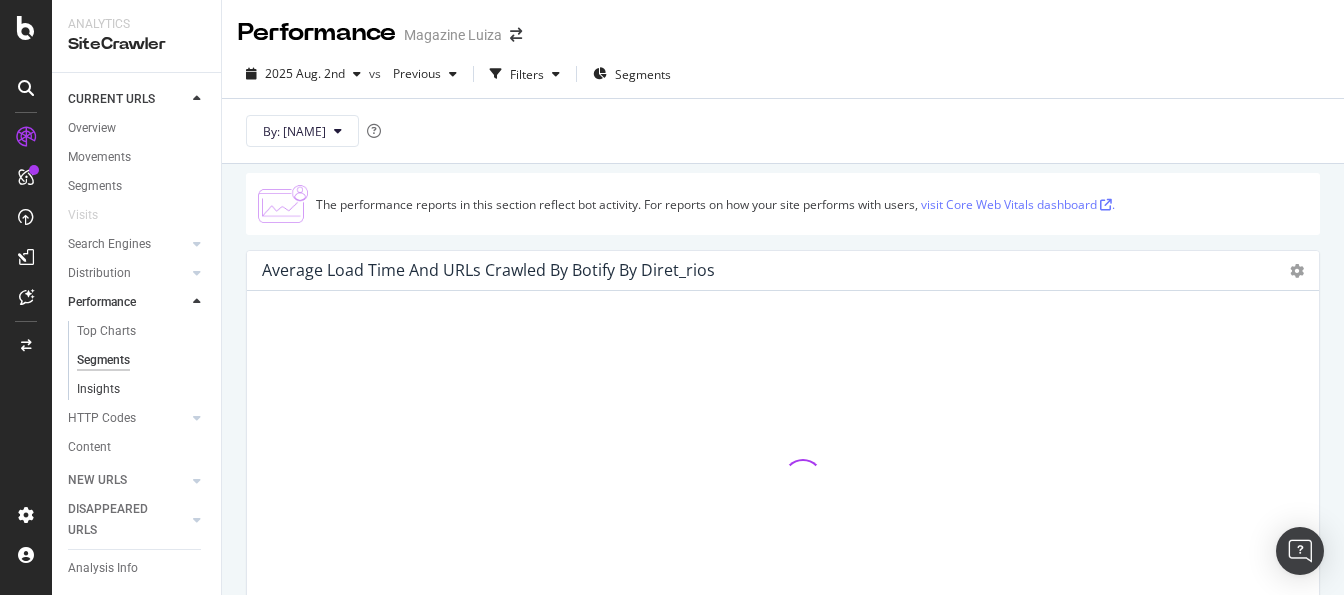click on "Insights" at bounding box center [142, 389] 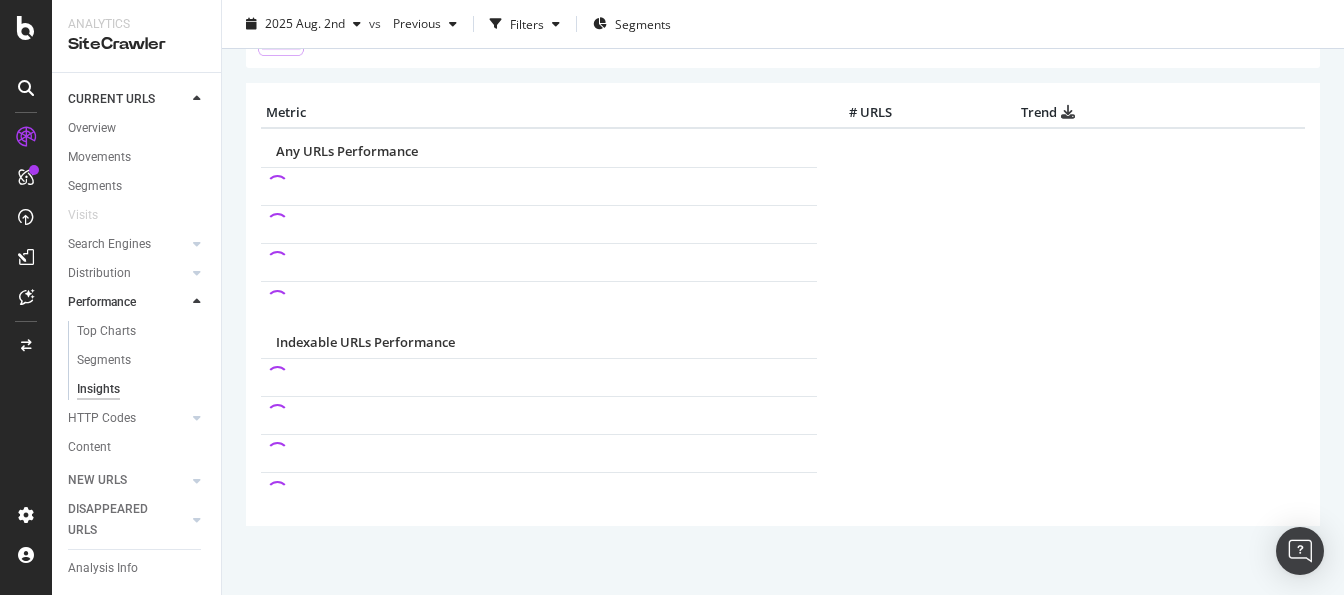 scroll, scrollTop: 103, scrollLeft: 0, axis: vertical 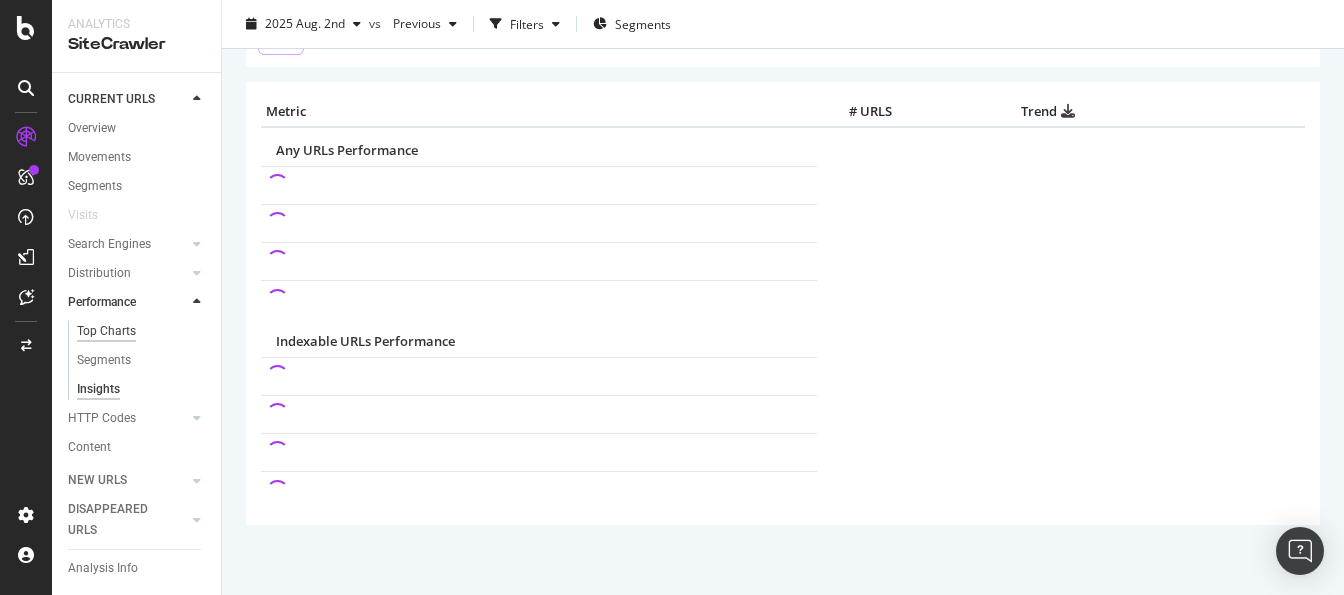 click on "Top Charts" at bounding box center (106, 331) 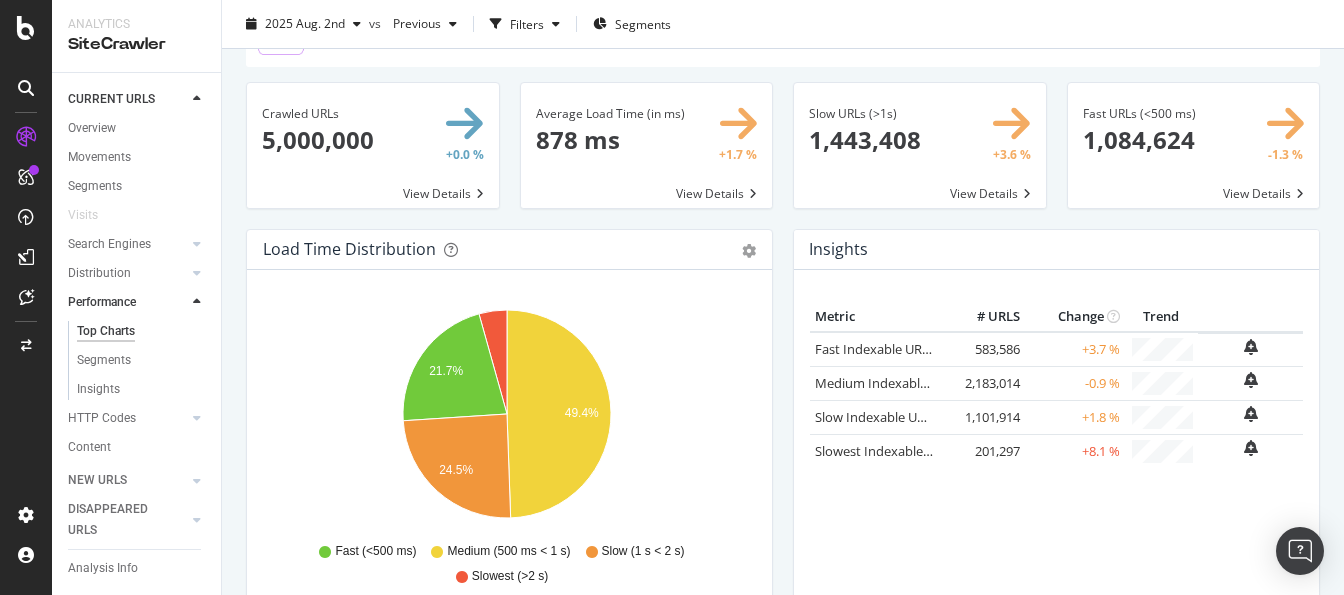 click at bounding box center [647, 145] 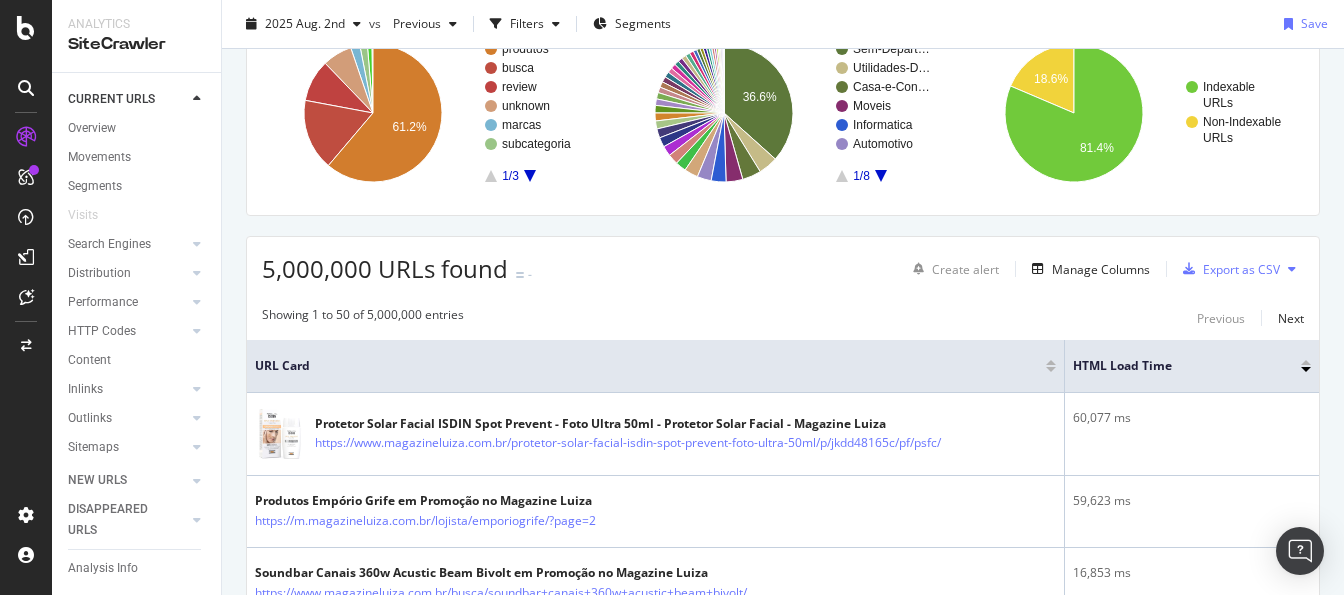 scroll, scrollTop: 0, scrollLeft: 0, axis: both 